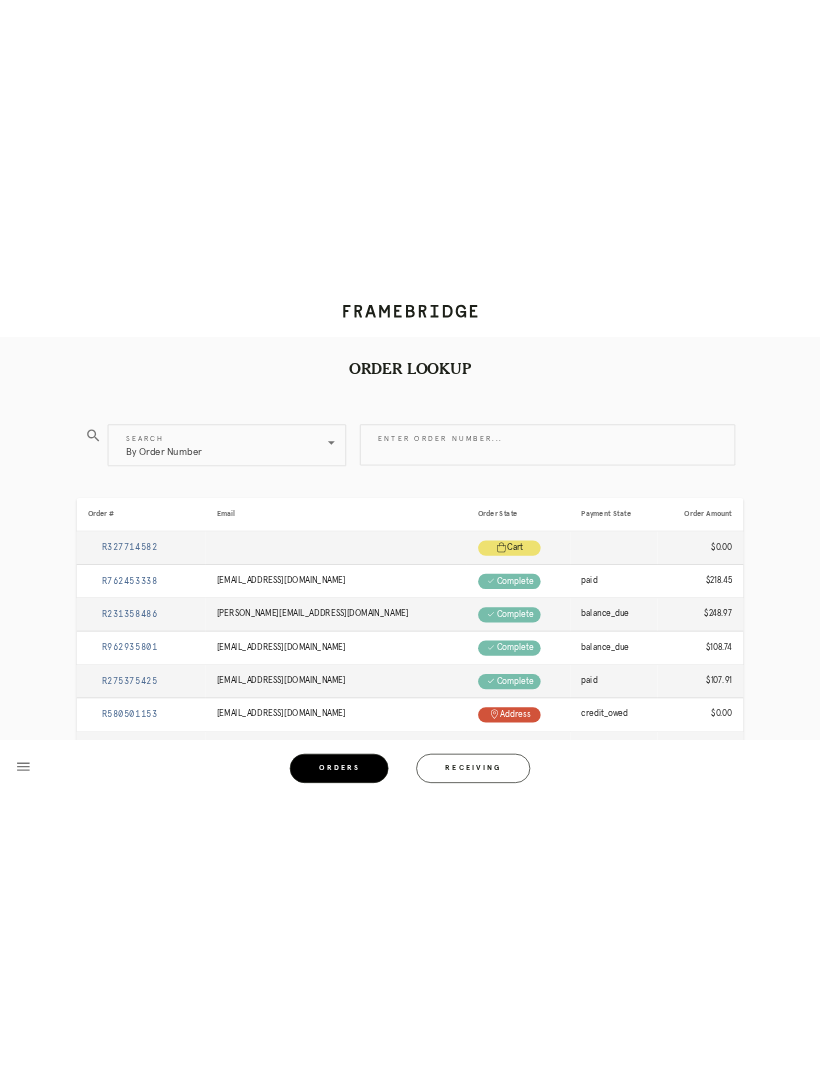 scroll, scrollTop: 0, scrollLeft: 0, axis: both 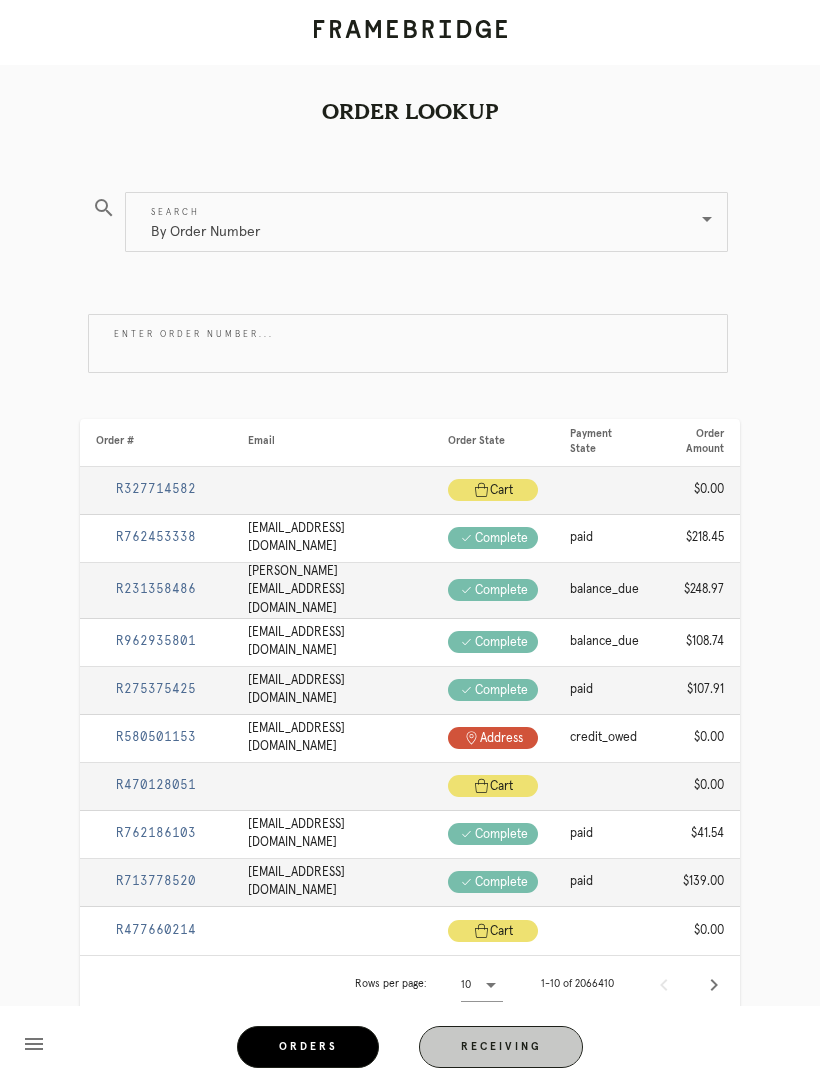 click on "Receiving" at bounding box center [501, 1047] 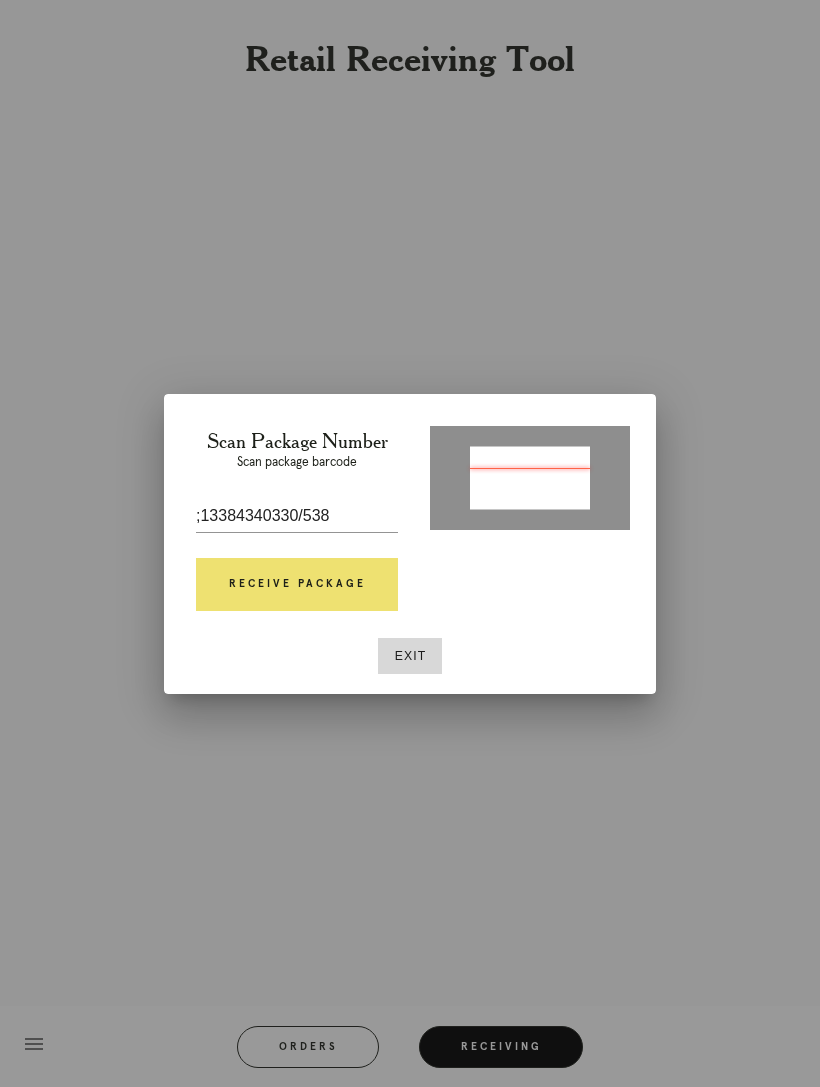 type on "P233743403360538" 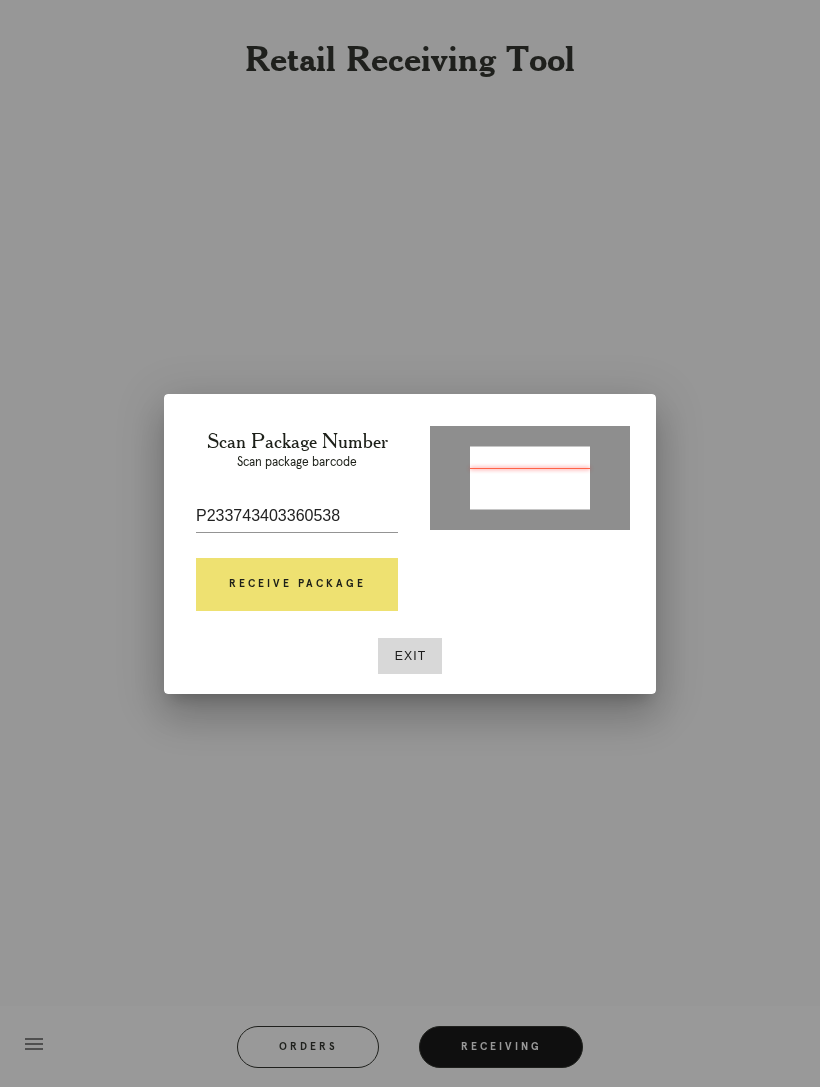 click on "Receive Package" at bounding box center (297, 585) 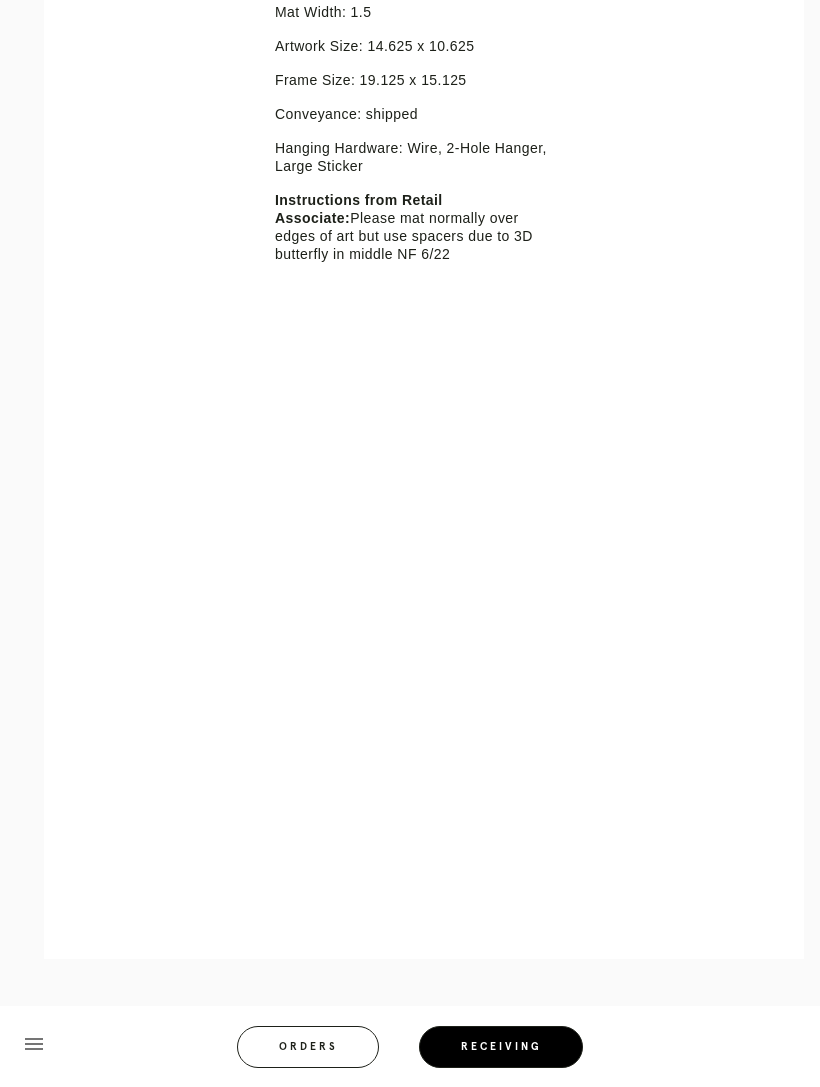scroll, scrollTop: 605, scrollLeft: 0, axis: vertical 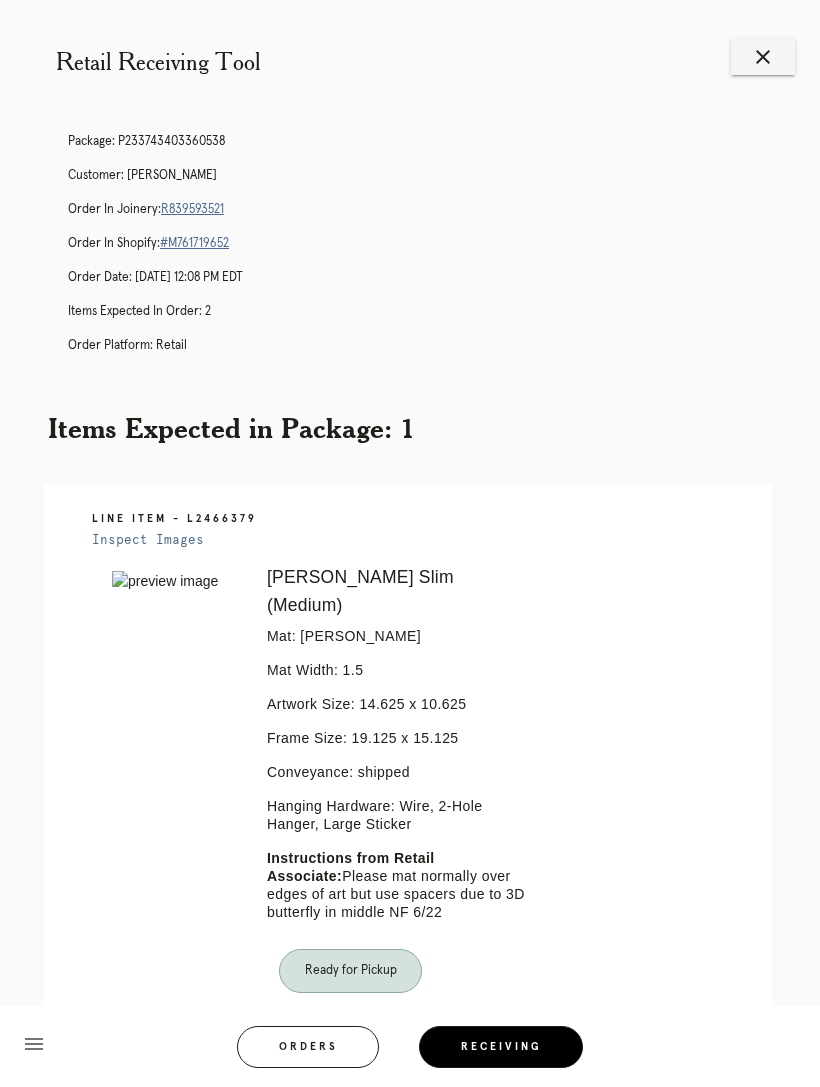 click on "Package: P233743403360538   Customer: Walker Mcbain
Order in Joinery:
R839593521
Order in Shopify:
#M761719652
Order Date:
06/22/2025 12:08 PM EDT
Items Expected in Order: 2   Order Platform: retail" at bounding box center [430, 252] 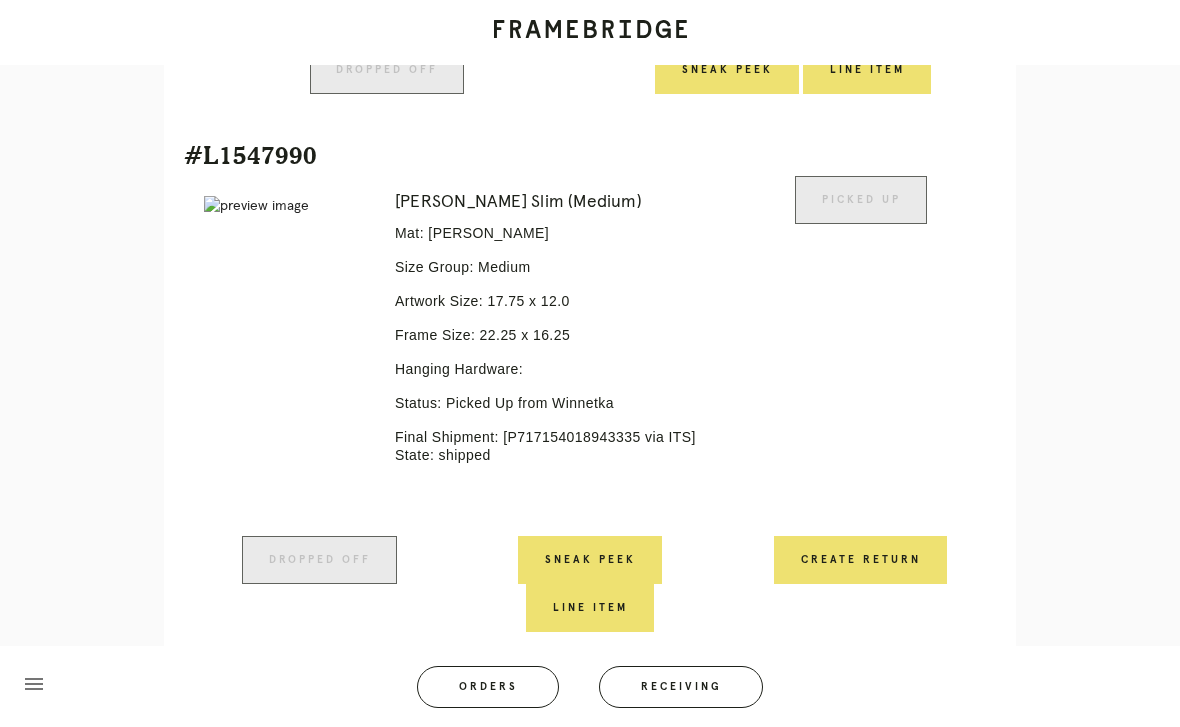 scroll, scrollTop: 1007, scrollLeft: 0, axis: vertical 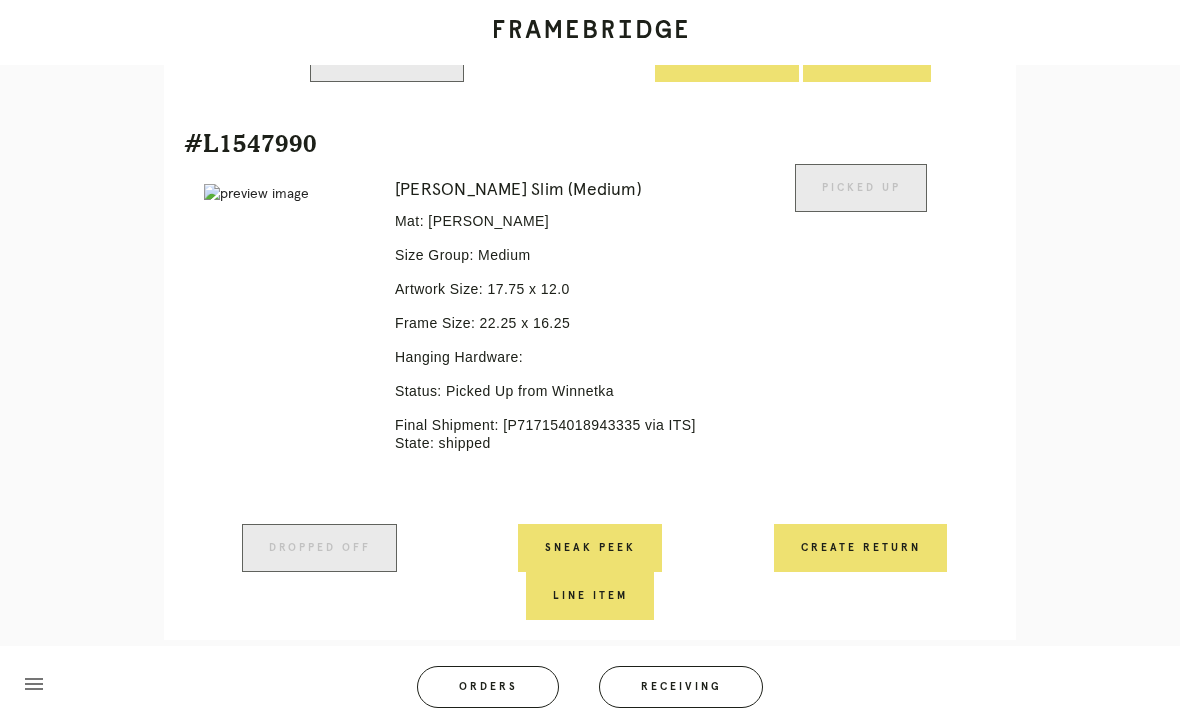 click on "Receiving" at bounding box center (681, 687) 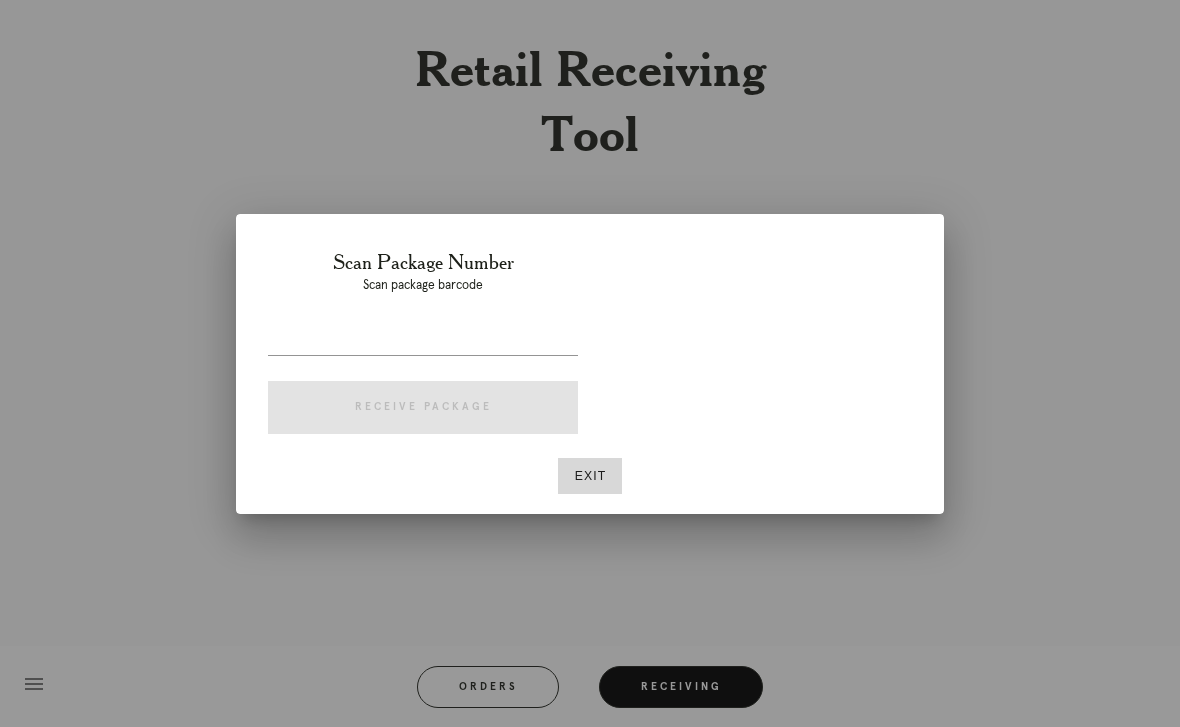 scroll, scrollTop: 19, scrollLeft: 0, axis: vertical 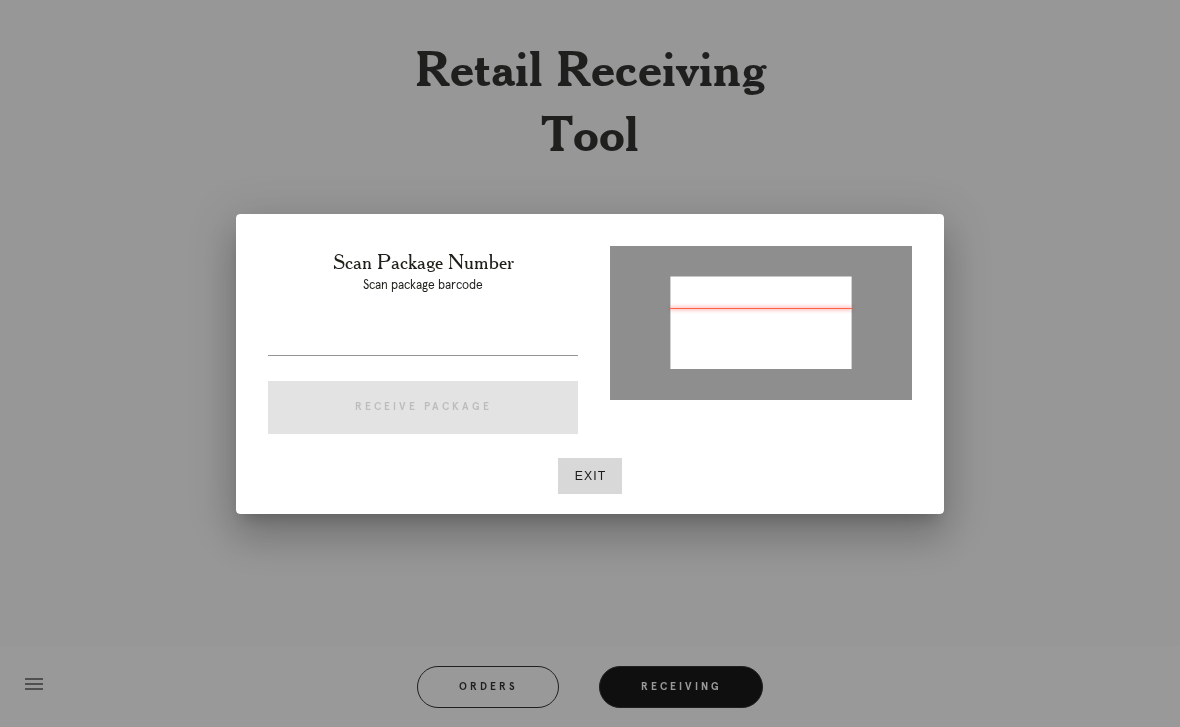 type on "P411/77887541/71" 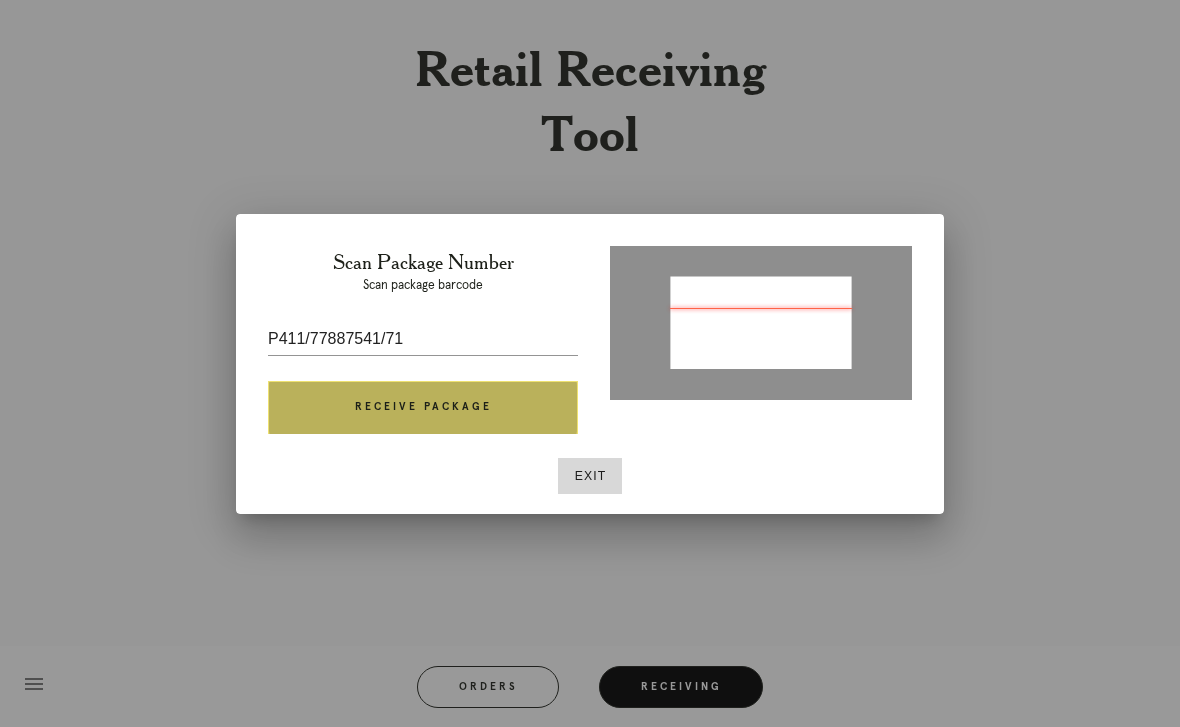click on "Receive Package" at bounding box center [423, 408] 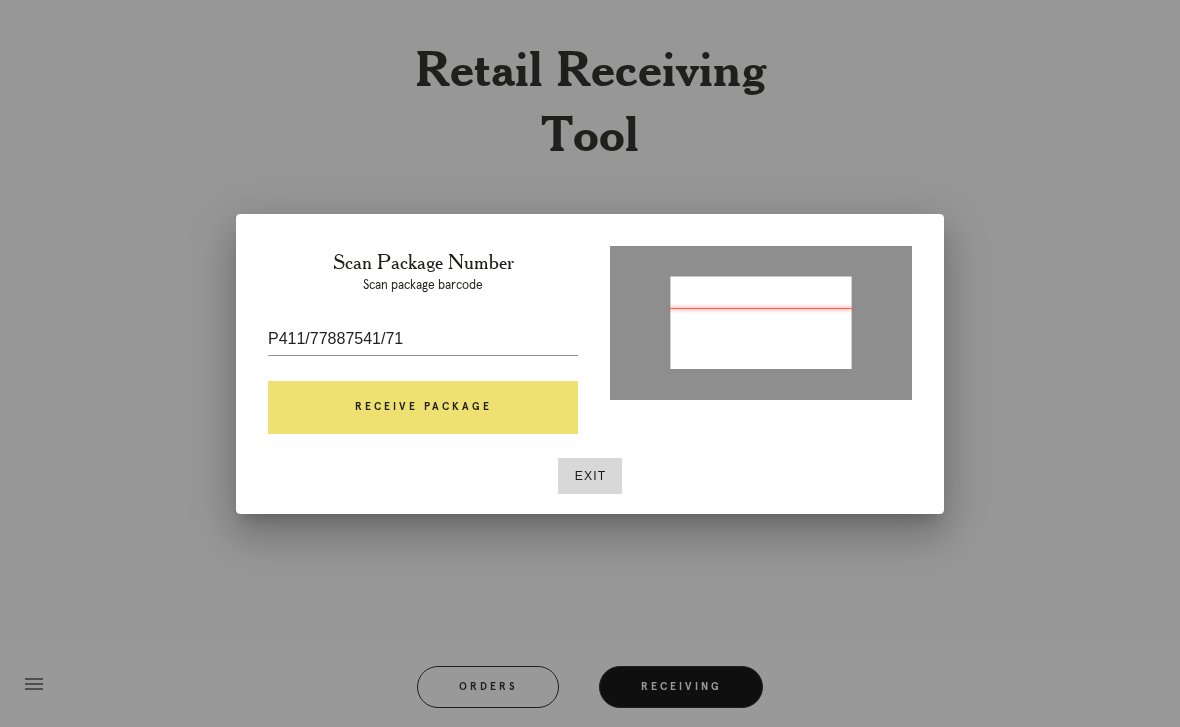 click on "Receive Package" at bounding box center (423, 408) 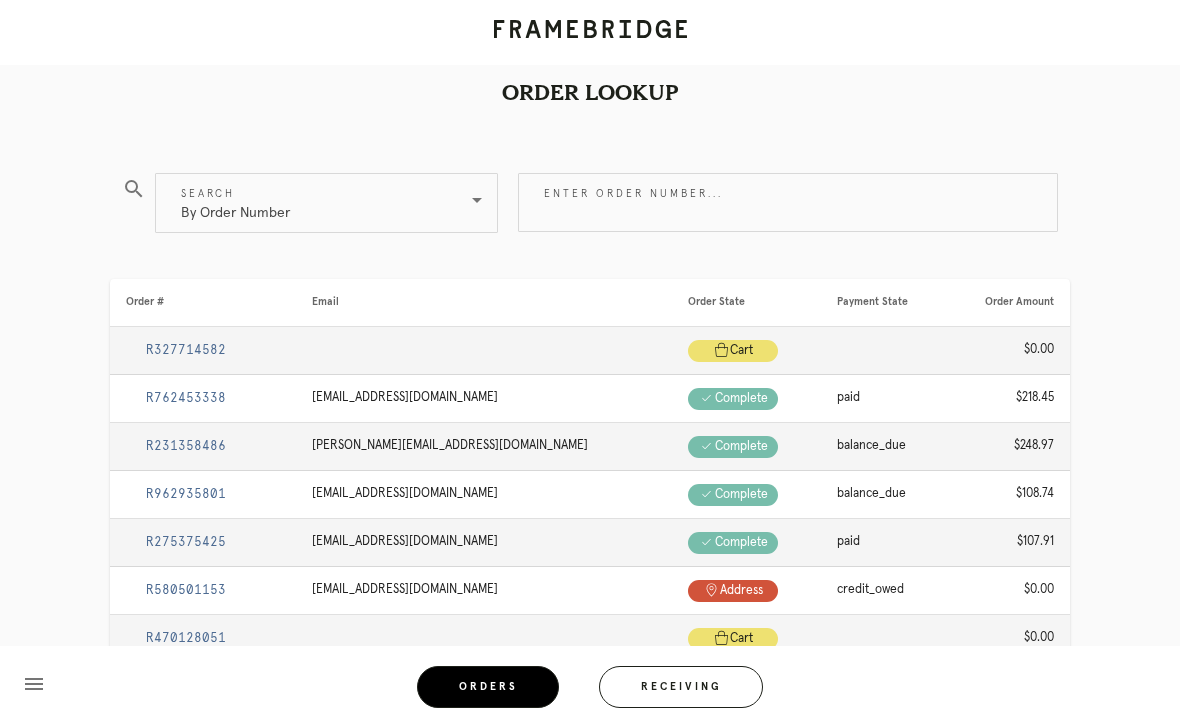 click on "Enter order number..." at bounding box center [788, 202] 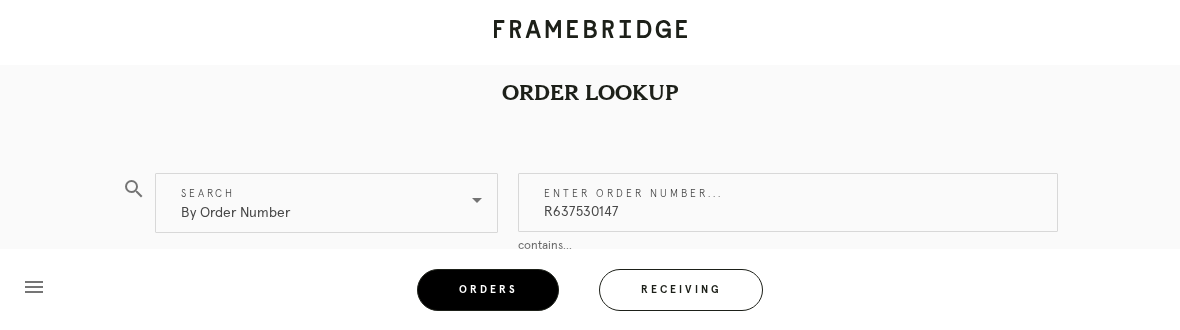 type on "R637530147" 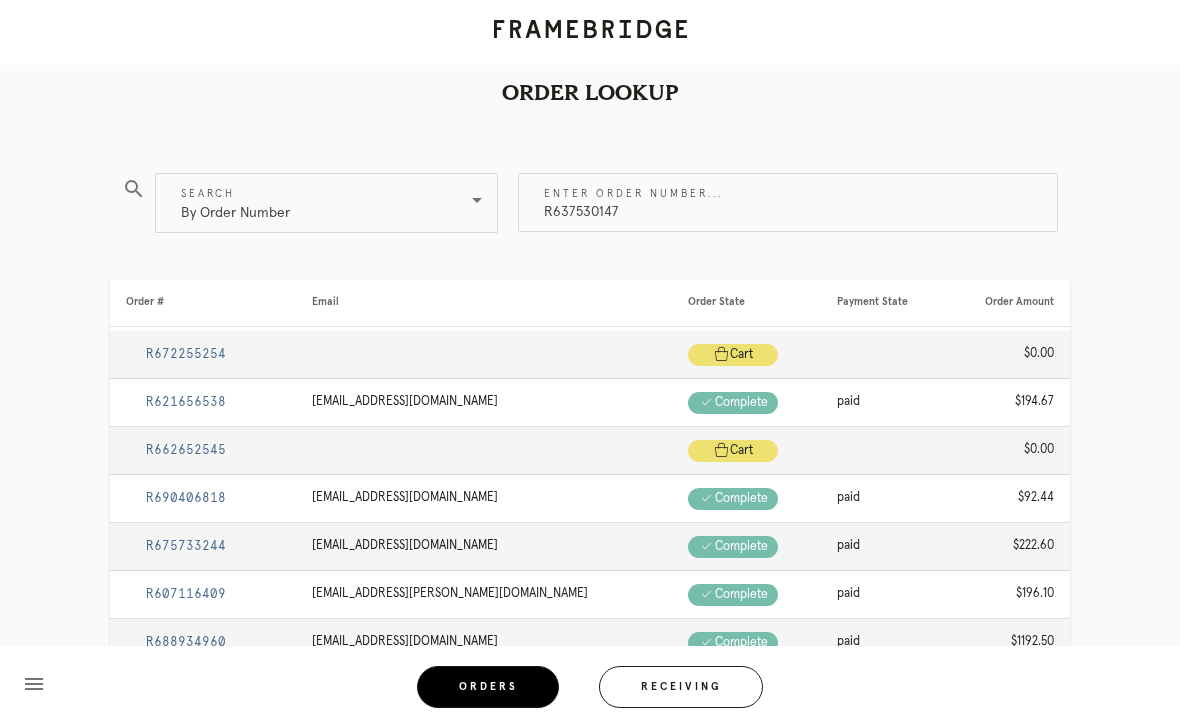 scroll, scrollTop: 0, scrollLeft: 0, axis: both 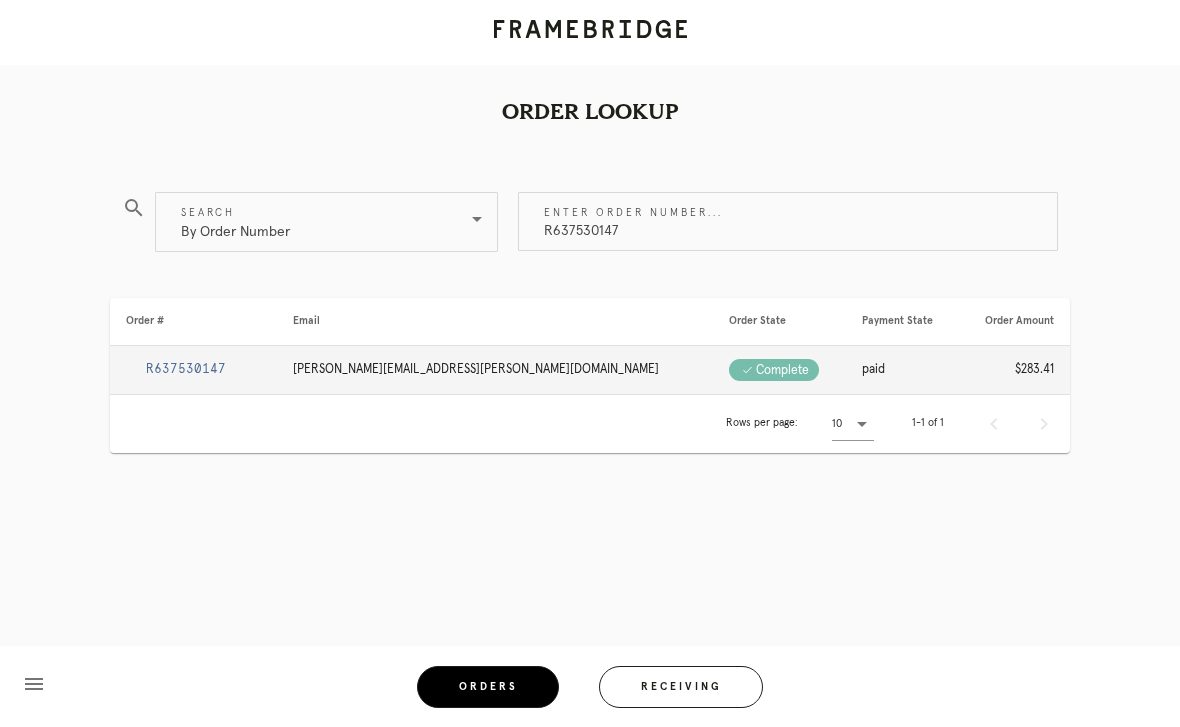 click on "R637530147" at bounding box center [186, 369] 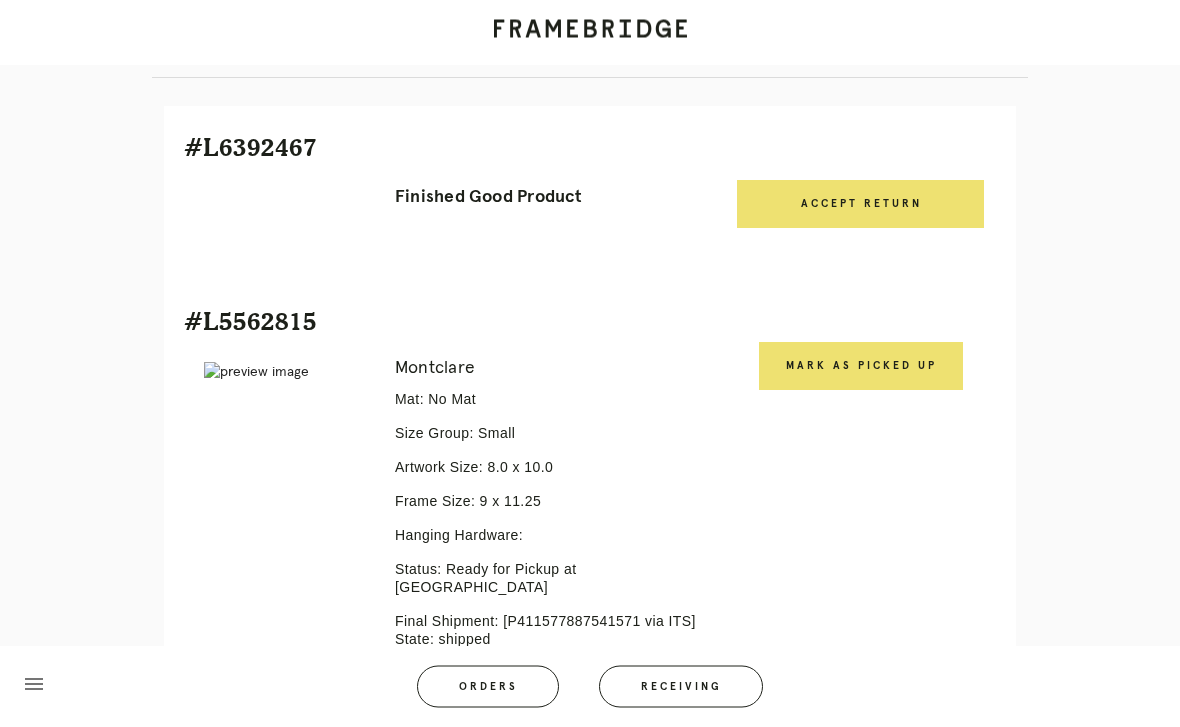 scroll, scrollTop: 448, scrollLeft: 0, axis: vertical 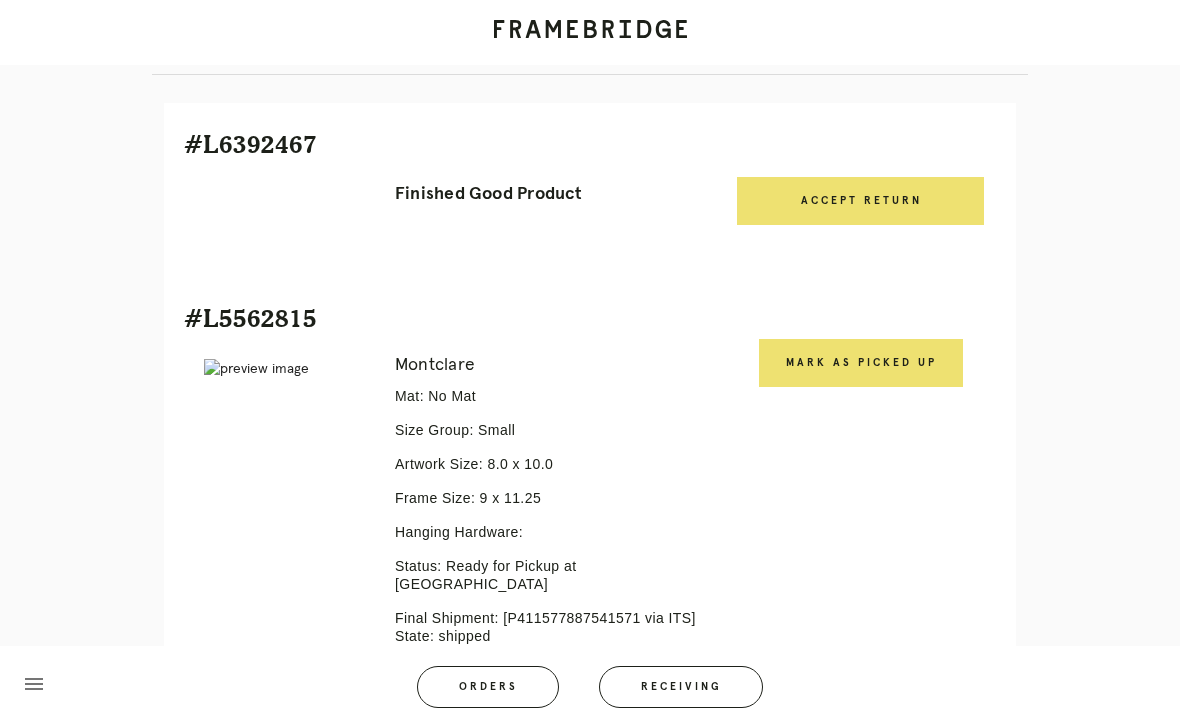click on "Mark as Picked Up" at bounding box center [861, 363] 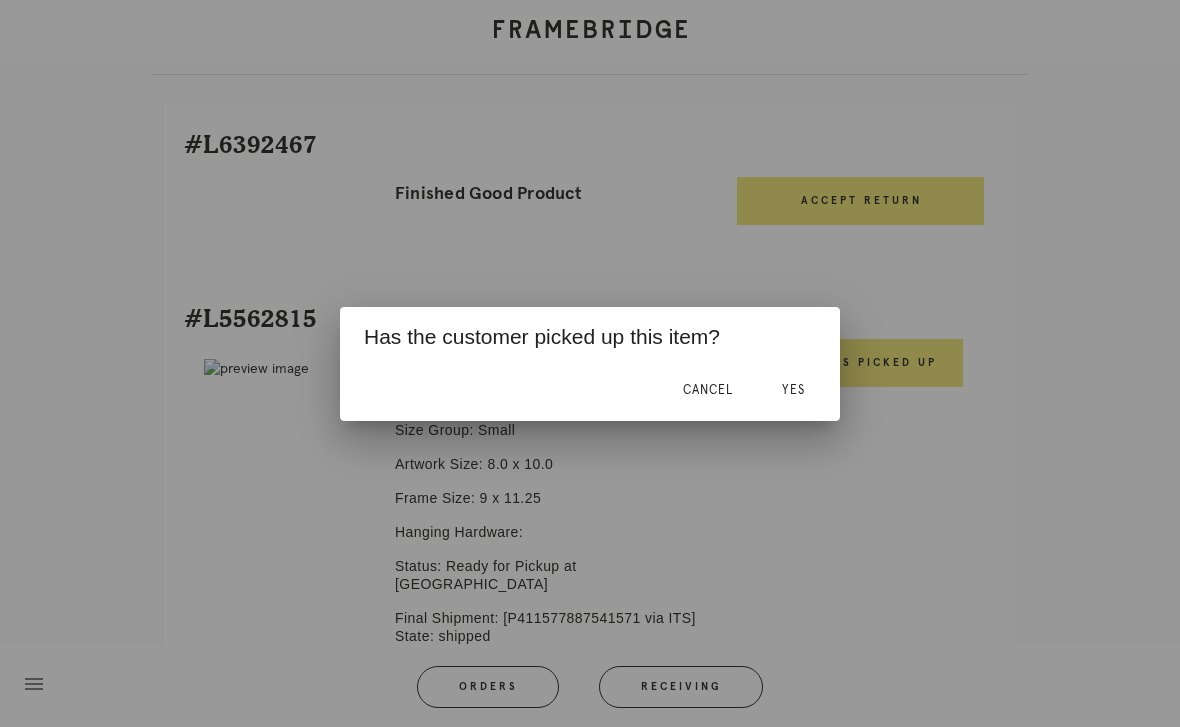 click on "Yes" at bounding box center [793, 390] 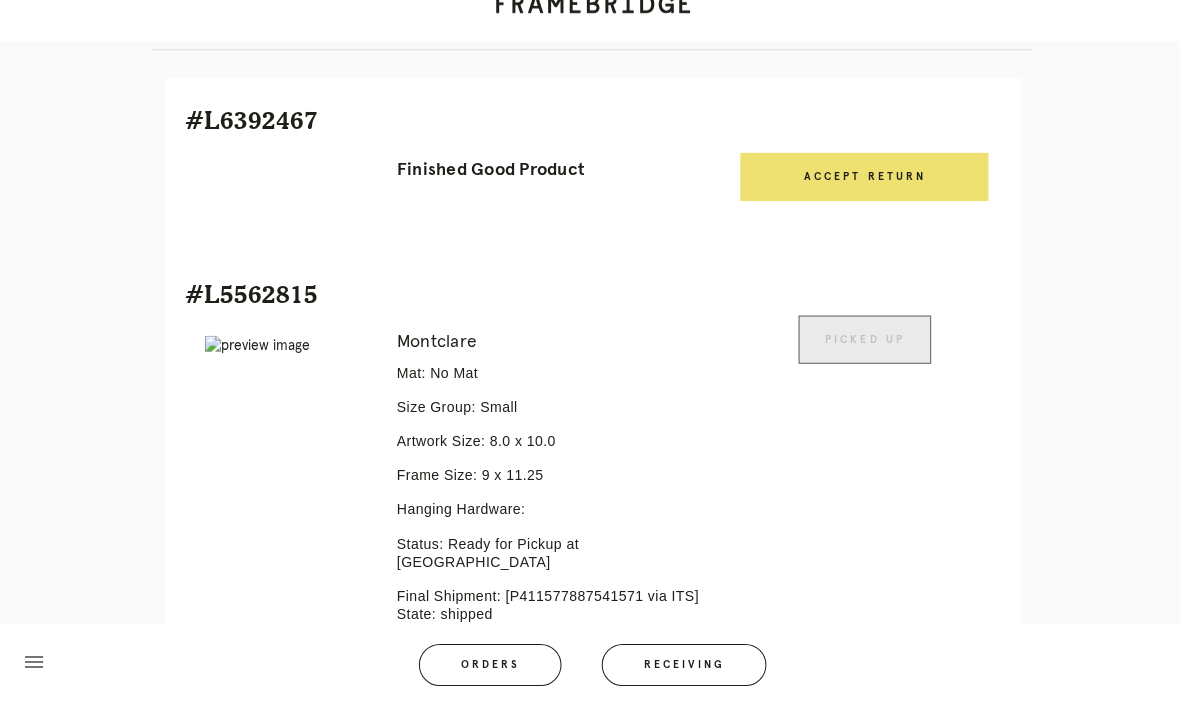 scroll, scrollTop: 473, scrollLeft: 0, axis: vertical 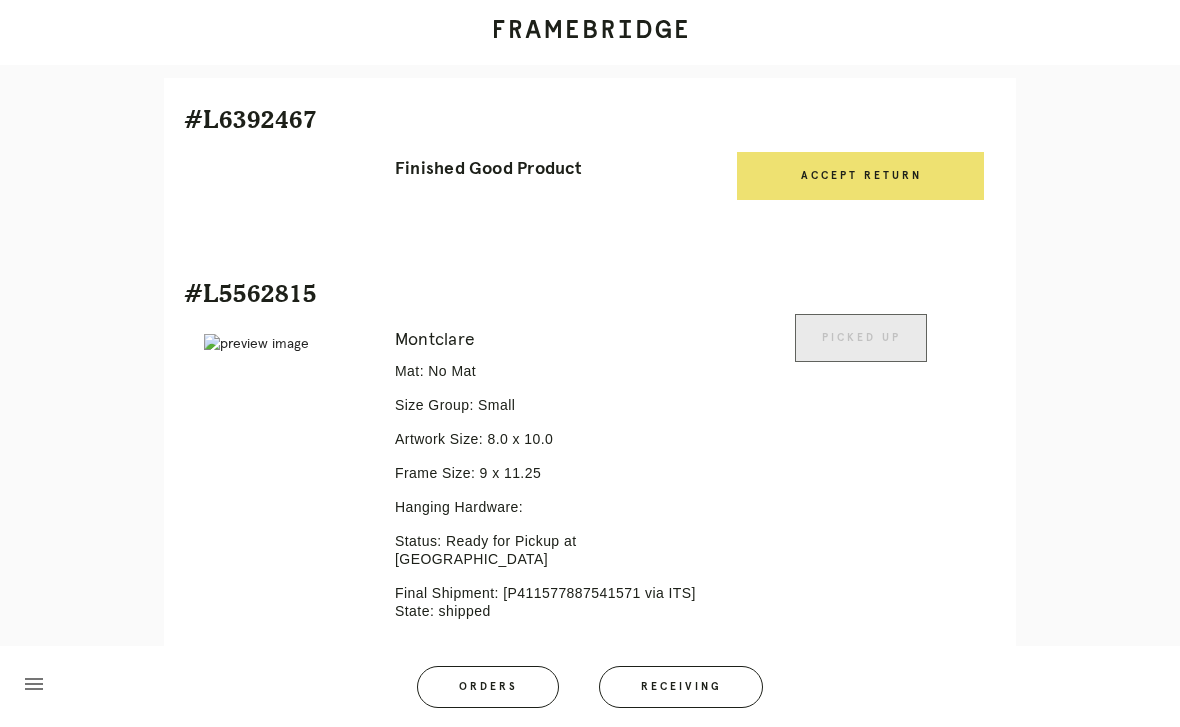 click on "Receiving" at bounding box center (681, 687) 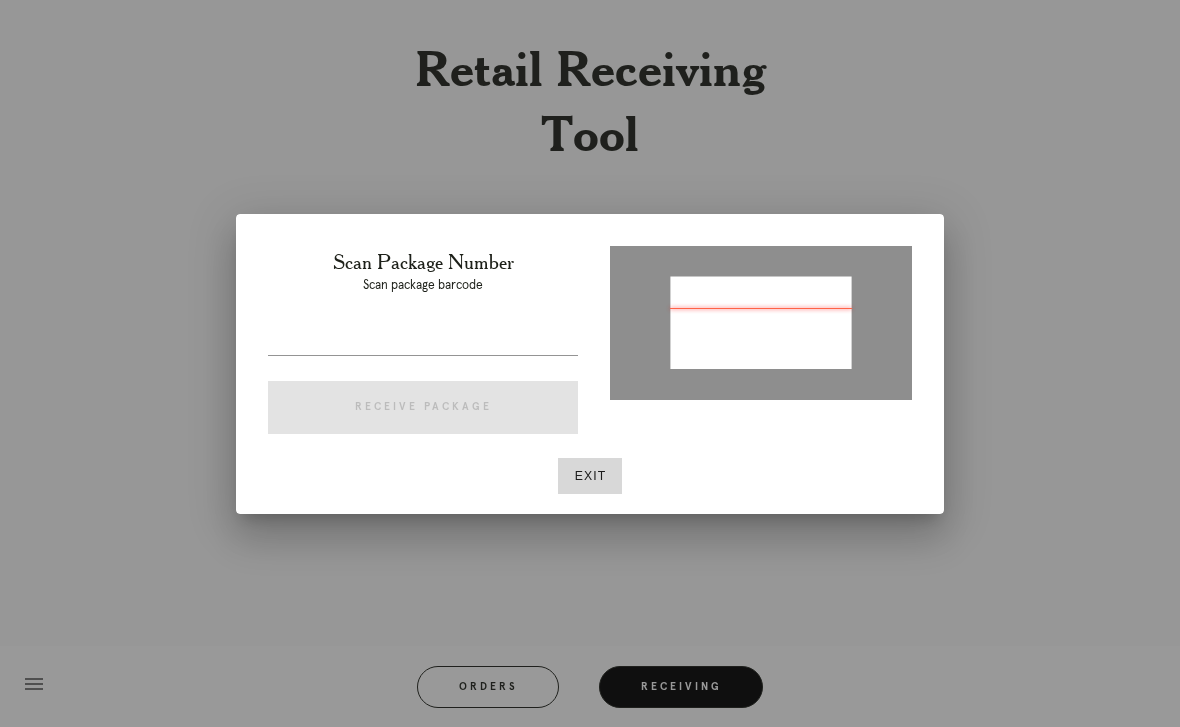 type on "P896526016429363" 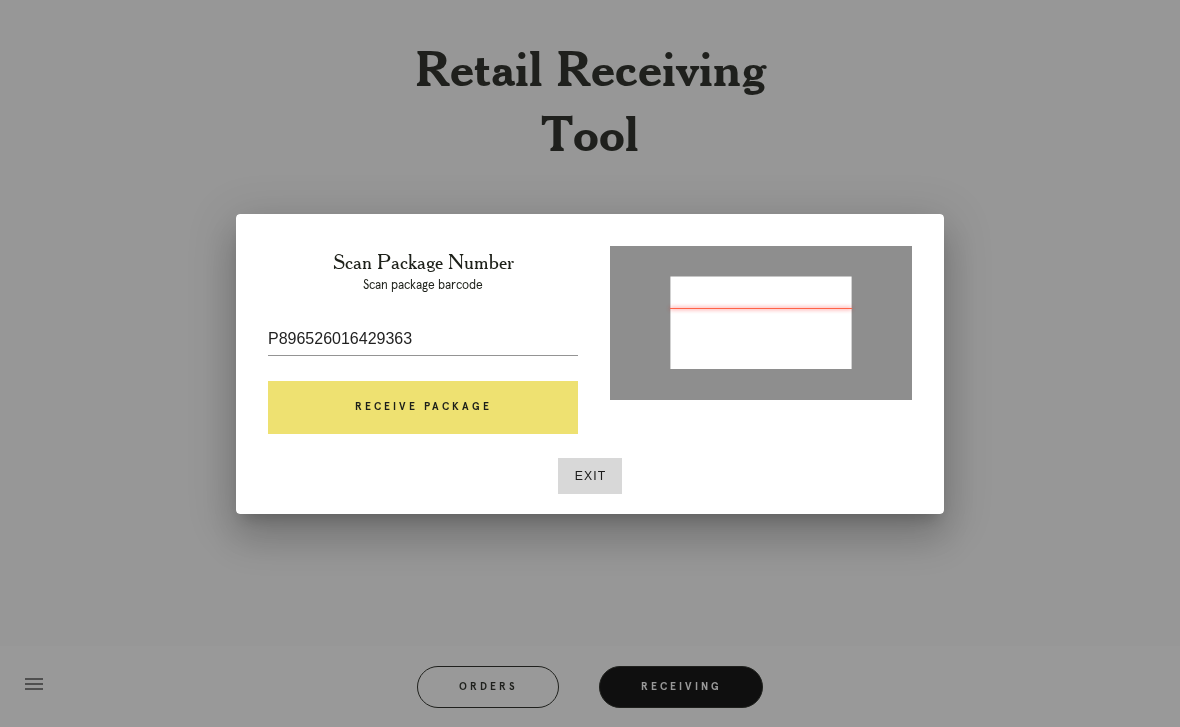 click on "Receive Package" at bounding box center (423, 408) 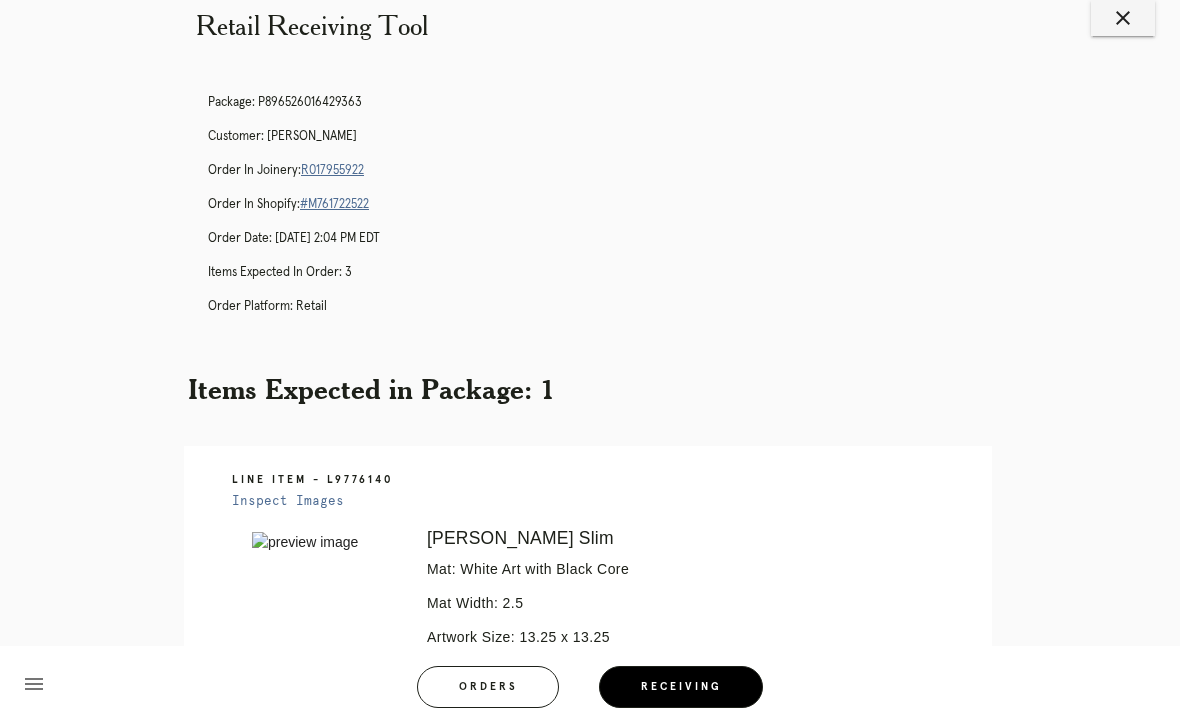 scroll, scrollTop: 0, scrollLeft: 0, axis: both 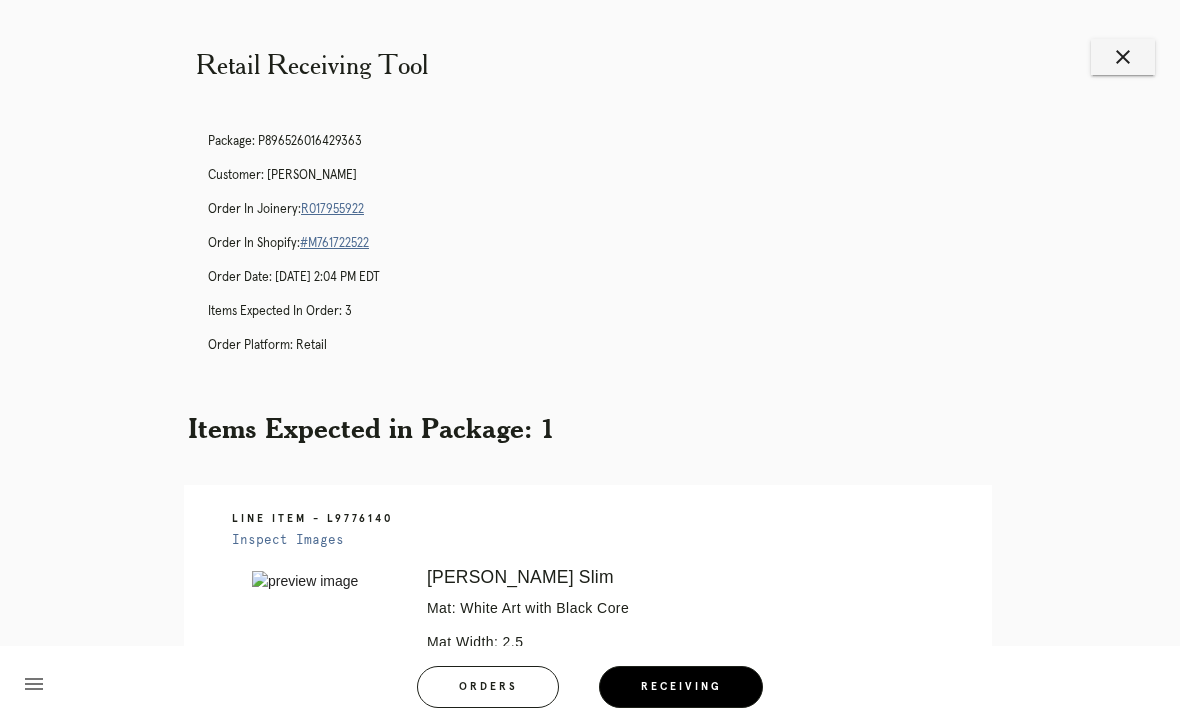 click on "close" at bounding box center (1123, 57) 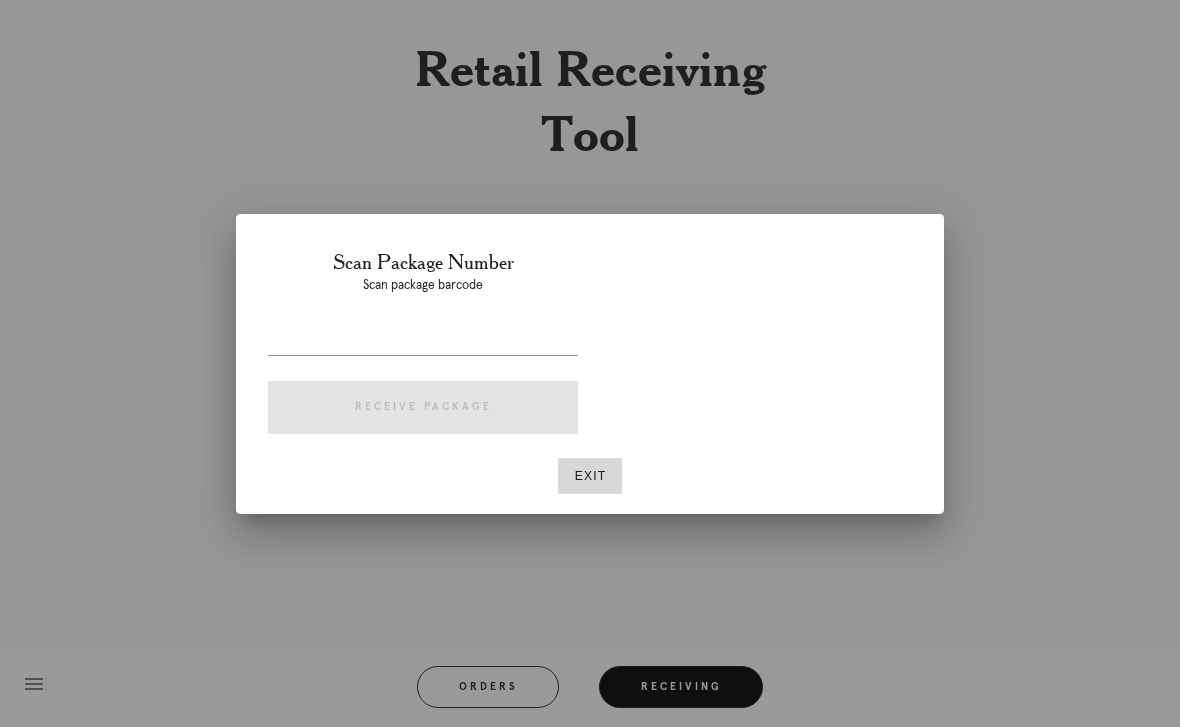 scroll, scrollTop: 0, scrollLeft: 0, axis: both 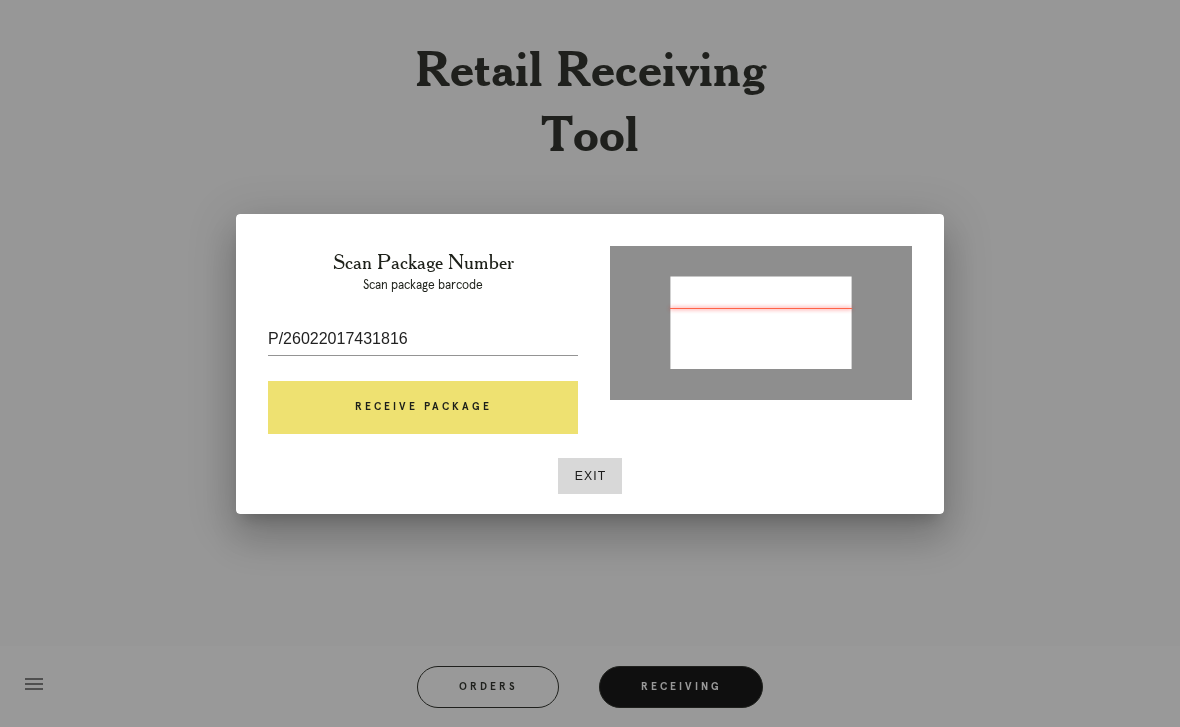 type on "P026022017431816" 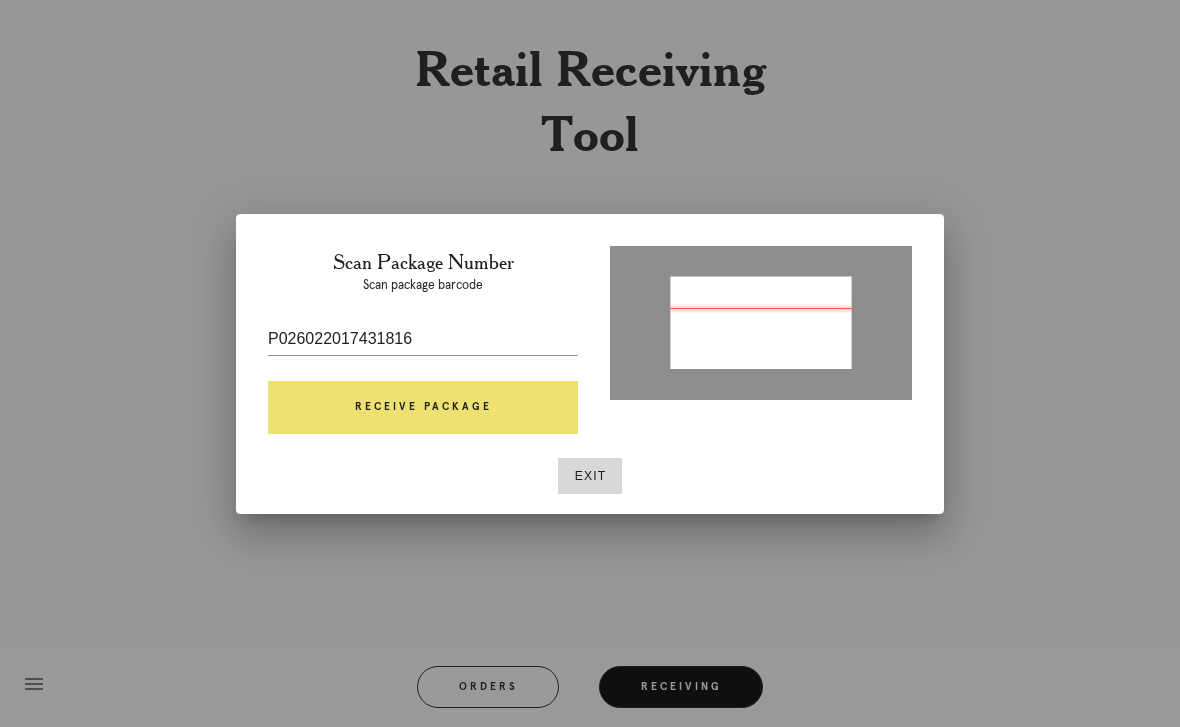 click on "Receive Package" at bounding box center [423, 408] 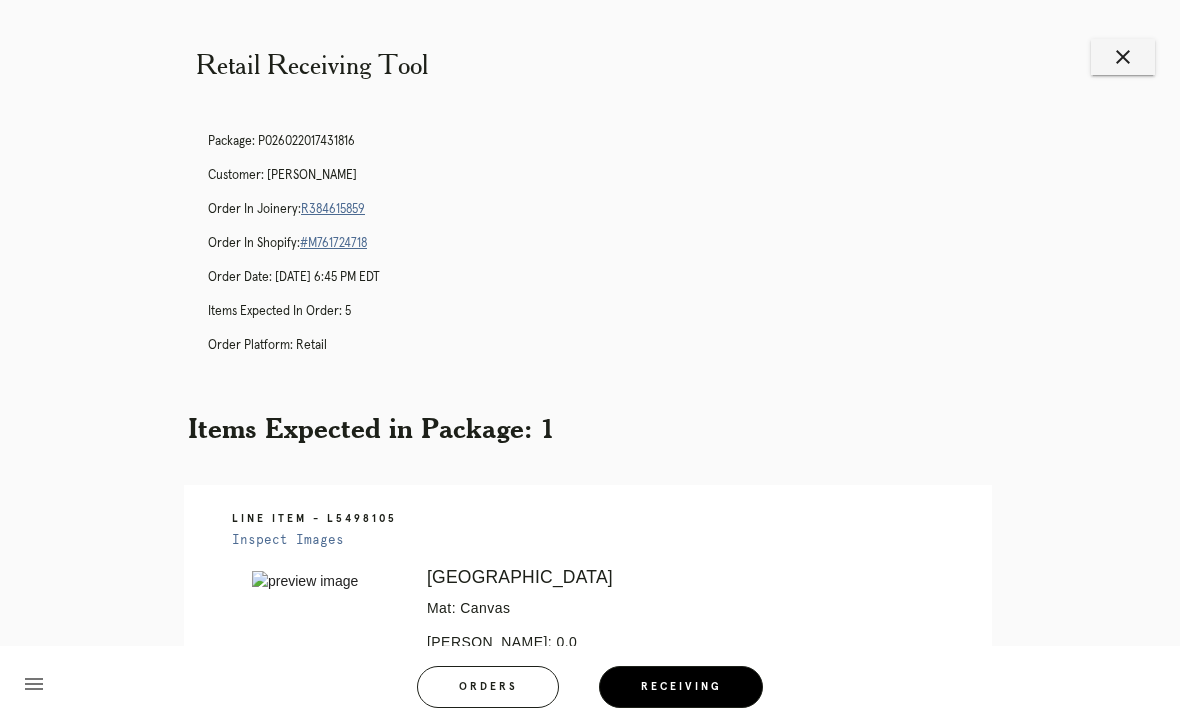 click on "Line Item - L5498105" at bounding box center (606, 519) 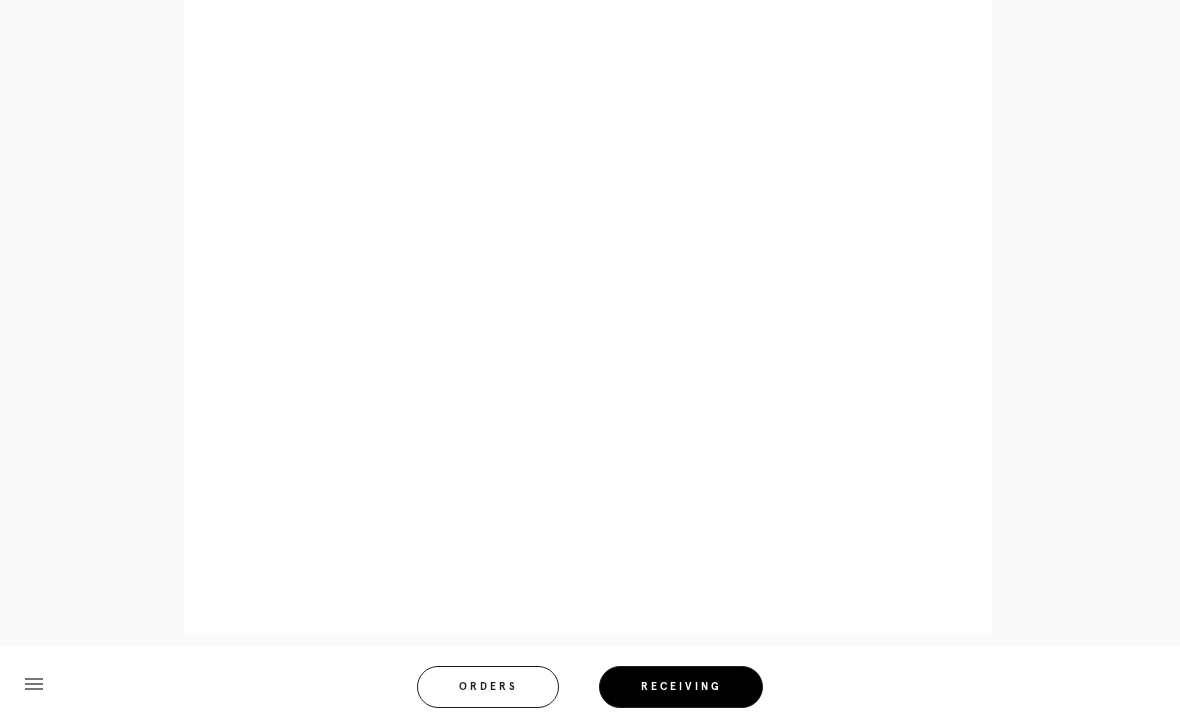scroll, scrollTop: 877, scrollLeft: 0, axis: vertical 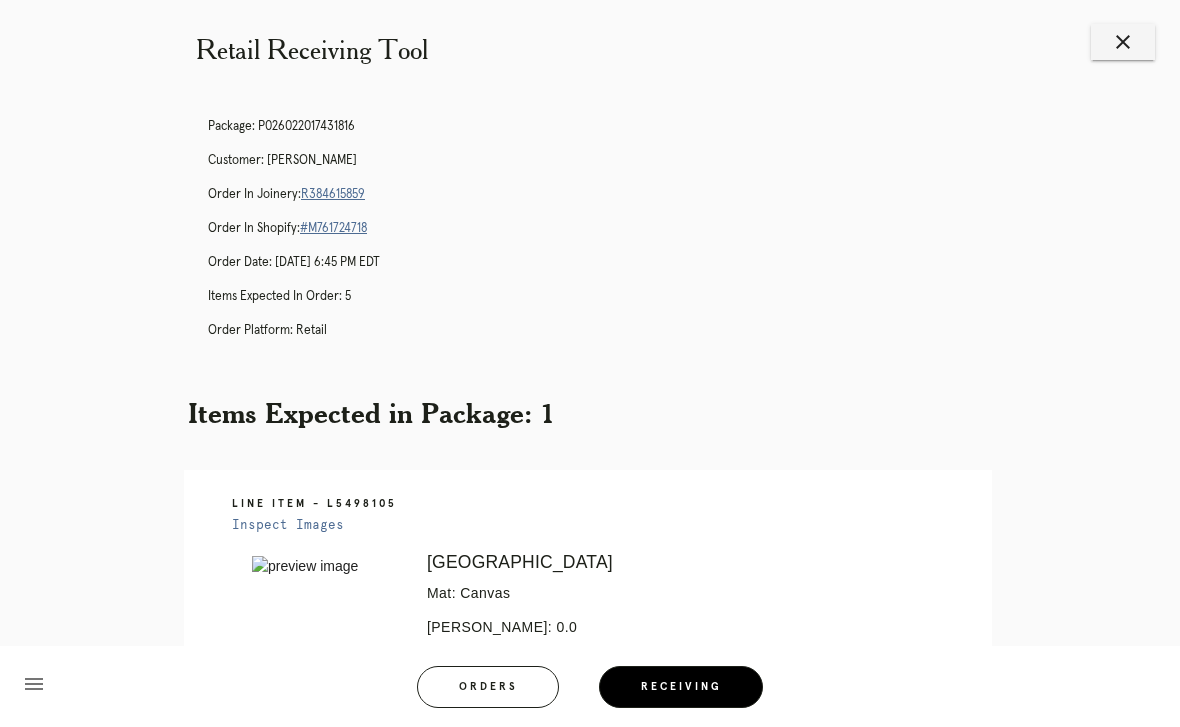 click on "R384615859" at bounding box center [333, 194] 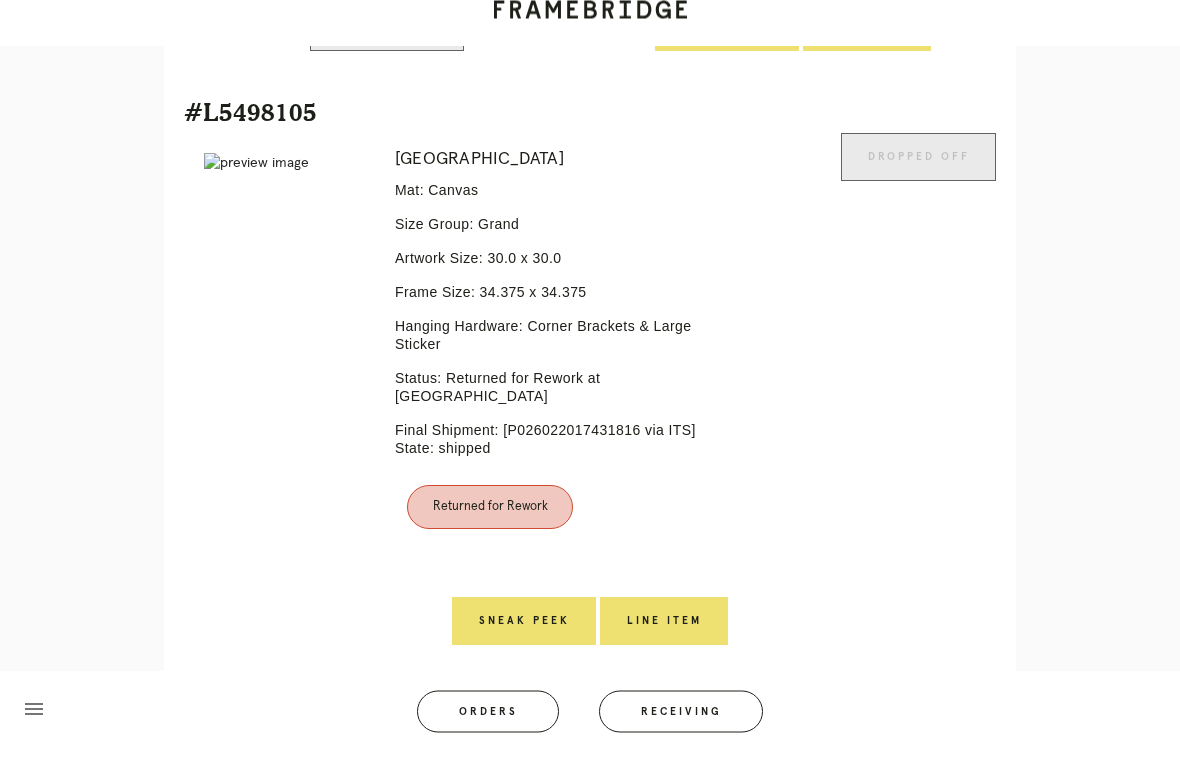 scroll, scrollTop: 2159, scrollLeft: 0, axis: vertical 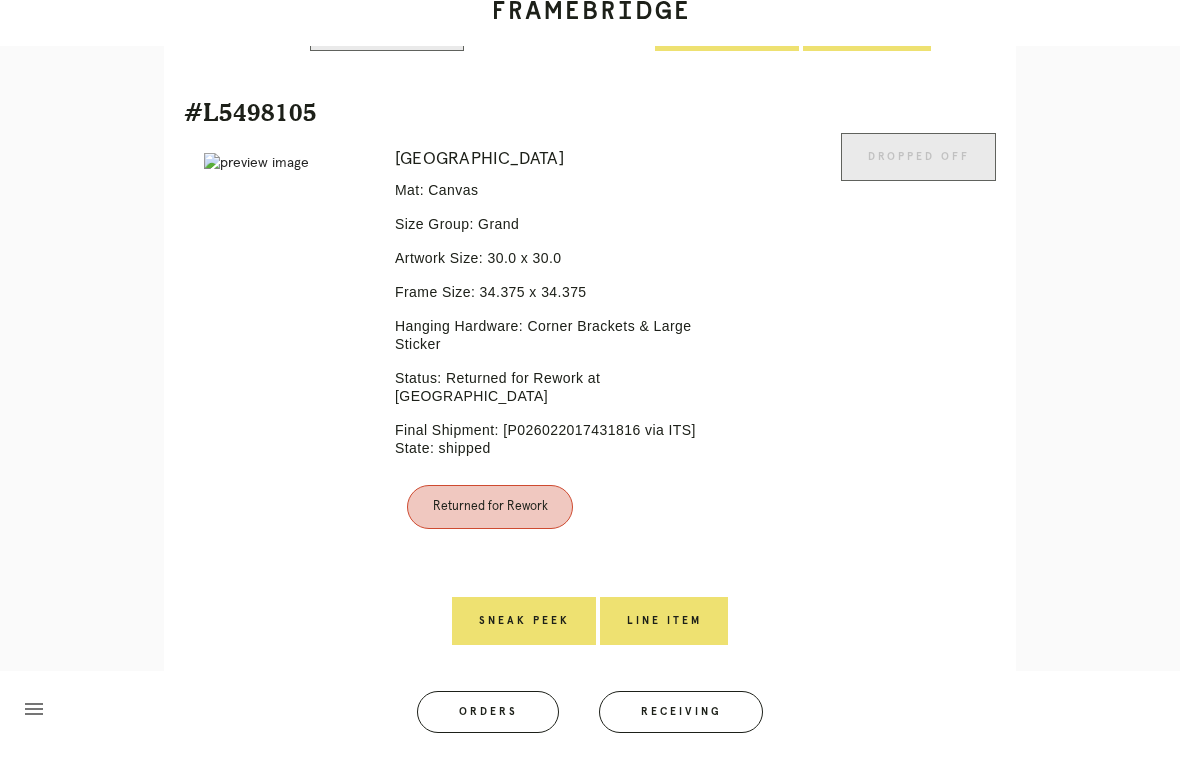 click on "Line Item" at bounding box center [664, 640] 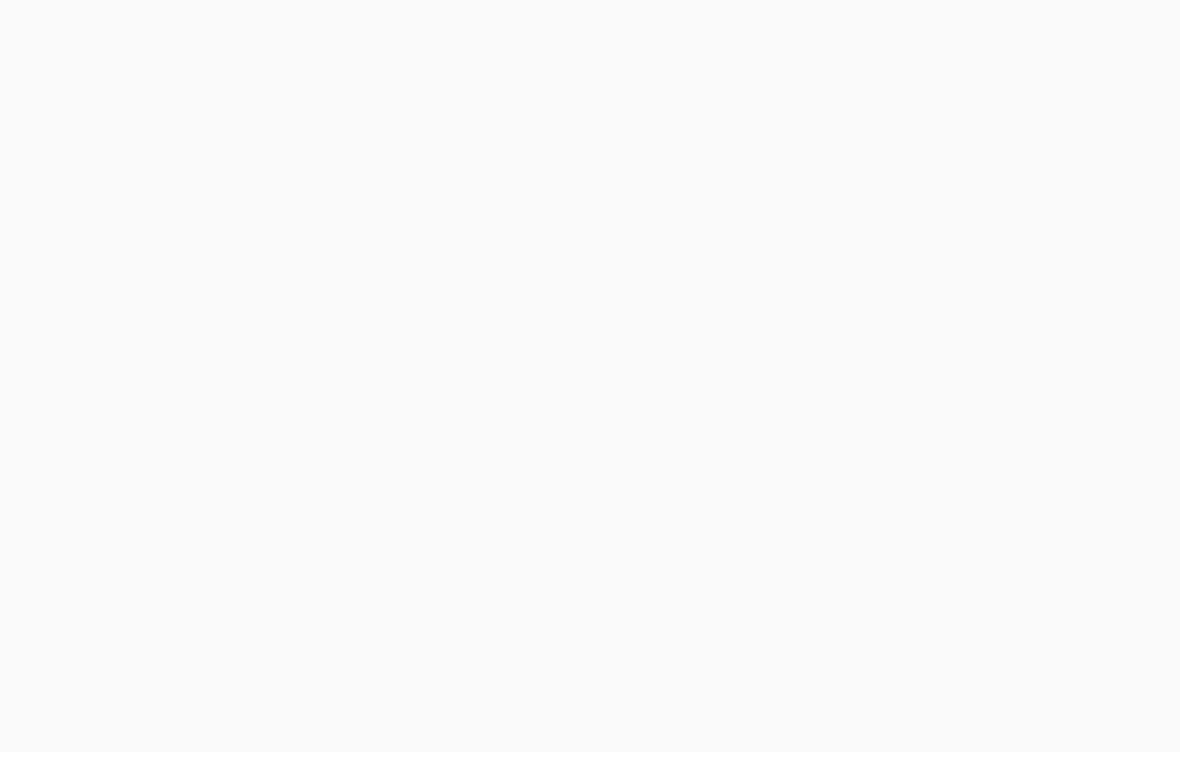 scroll, scrollTop: 0, scrollLeft: 0, axis: both 